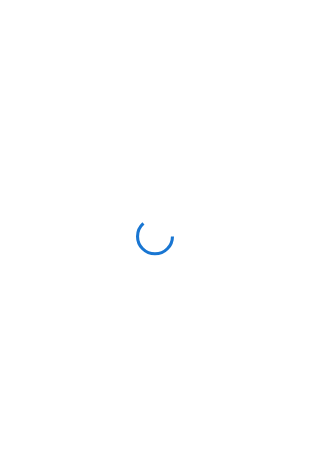 scroll, scrollTop: 0, scrollLeft: 0, axis: both 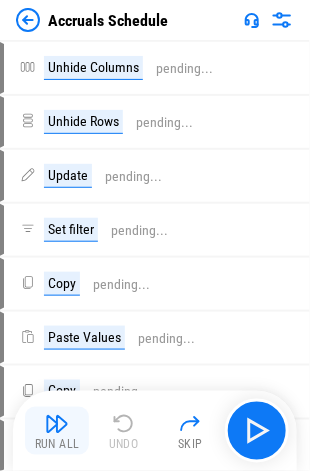 click at bounding box center [57, 424] 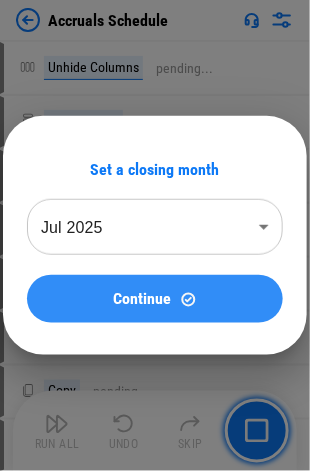 click on "Continue" at bounding box center (143, 299) 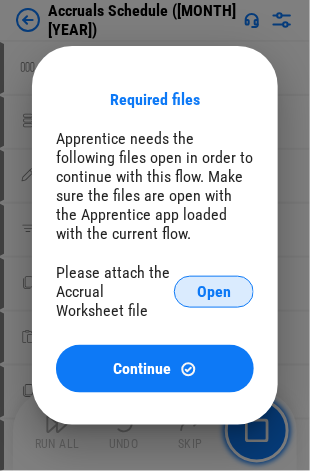 click on "Open" at bounding box center [214, 292] 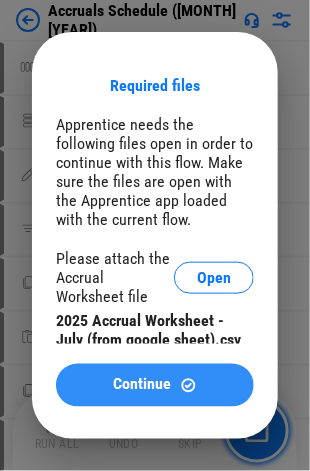 click on "Continue" at bounding box center [143, 385] 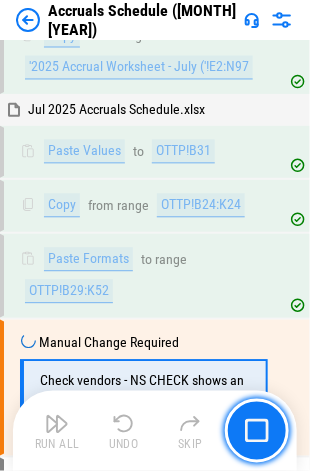 scroll, scrollTop: 2787, scrollLeft: 0, axis: vertical 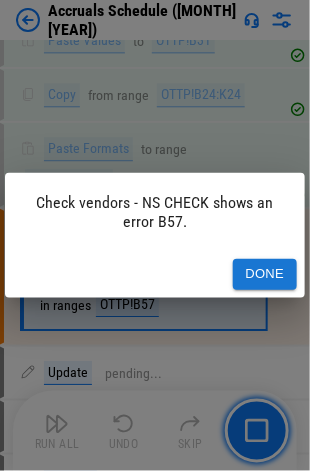 click on "Done" at bounding box center [265, 274] 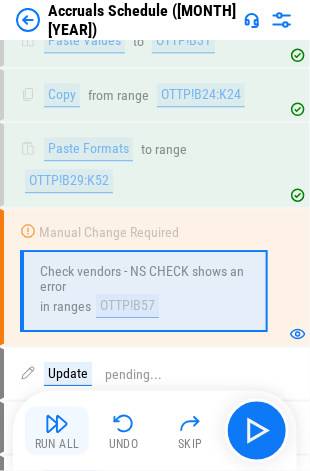 click at bounding box center (57, 424) 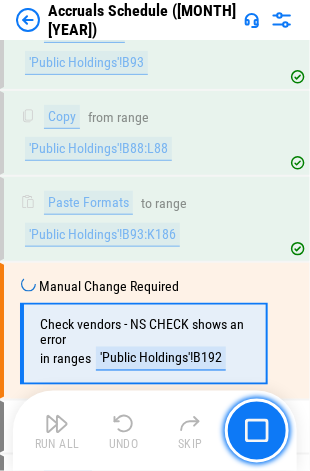 scroll, scrollTop: 6250, scrollLeft: 0, axis: vertical 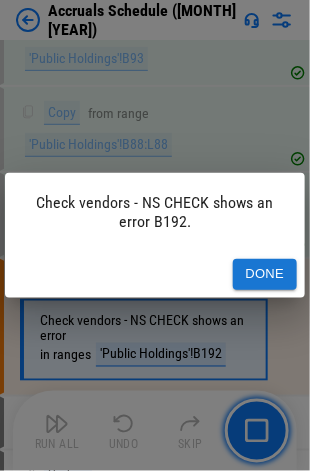 click on "Done" at bounding box center [265, 274] 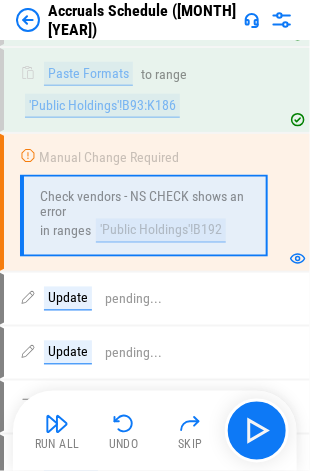 scroll, scrollTop: 6350, scrollLeft: 0, axis: vertical 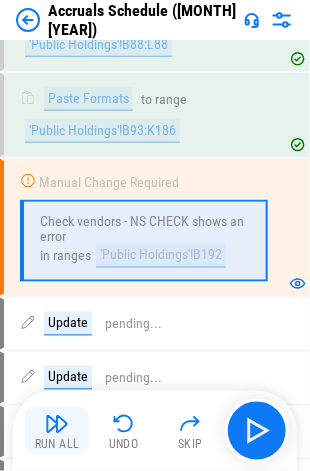 click at bounding box center [57, 424] 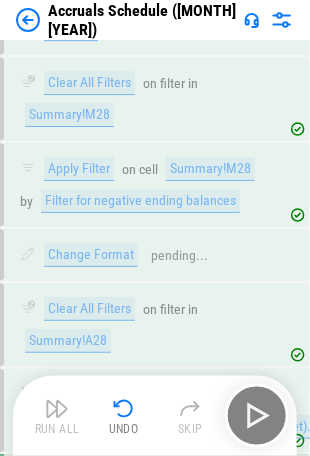 scroll, scrollTop: 8414, scrollLeft: 0, axis: vertical 